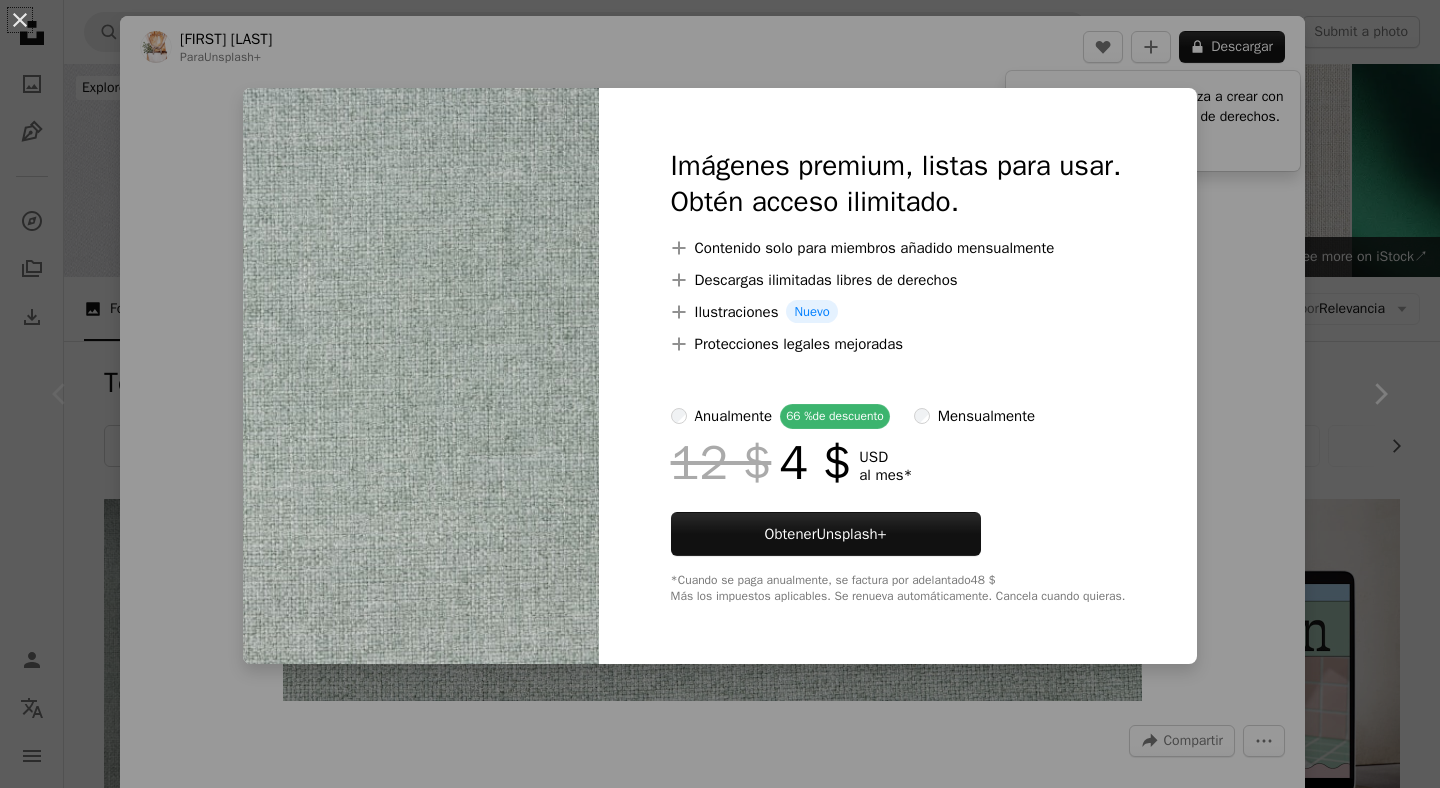 scroll, scrollTop: 0, scrollLeft: 0, axis: both 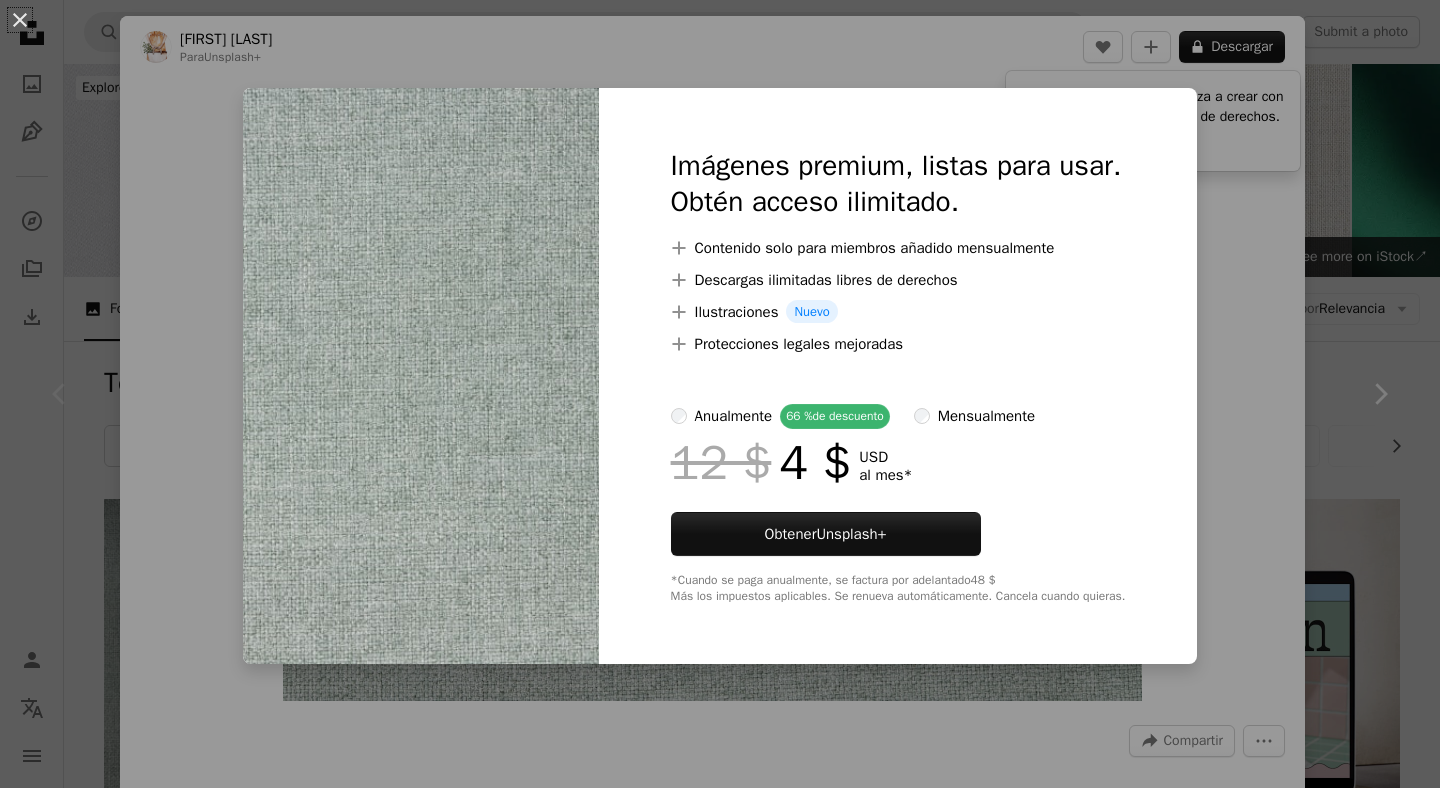 click on "An X shape Imágenes premium, listas para usar. Obtén acceso ilimitado. A plus sign Contenido solo para miembros añadido mensualmente A plus sign Descargas ilimitadas libres de derechos A plus sign Ilustraciones  Nuevo A plus sign Protecciones legales mejoradas anualmente 66 %  de descuento mensualmente 12 $   4 $ USD al mes * Obtener  Unsplash+ *Cuando se paga anualmente, se factura por adelantado  48 $ Más los impuestos aplicables. Se renueva automáticamente. Cancela cuando quieras." at bounding box center [720, 394] 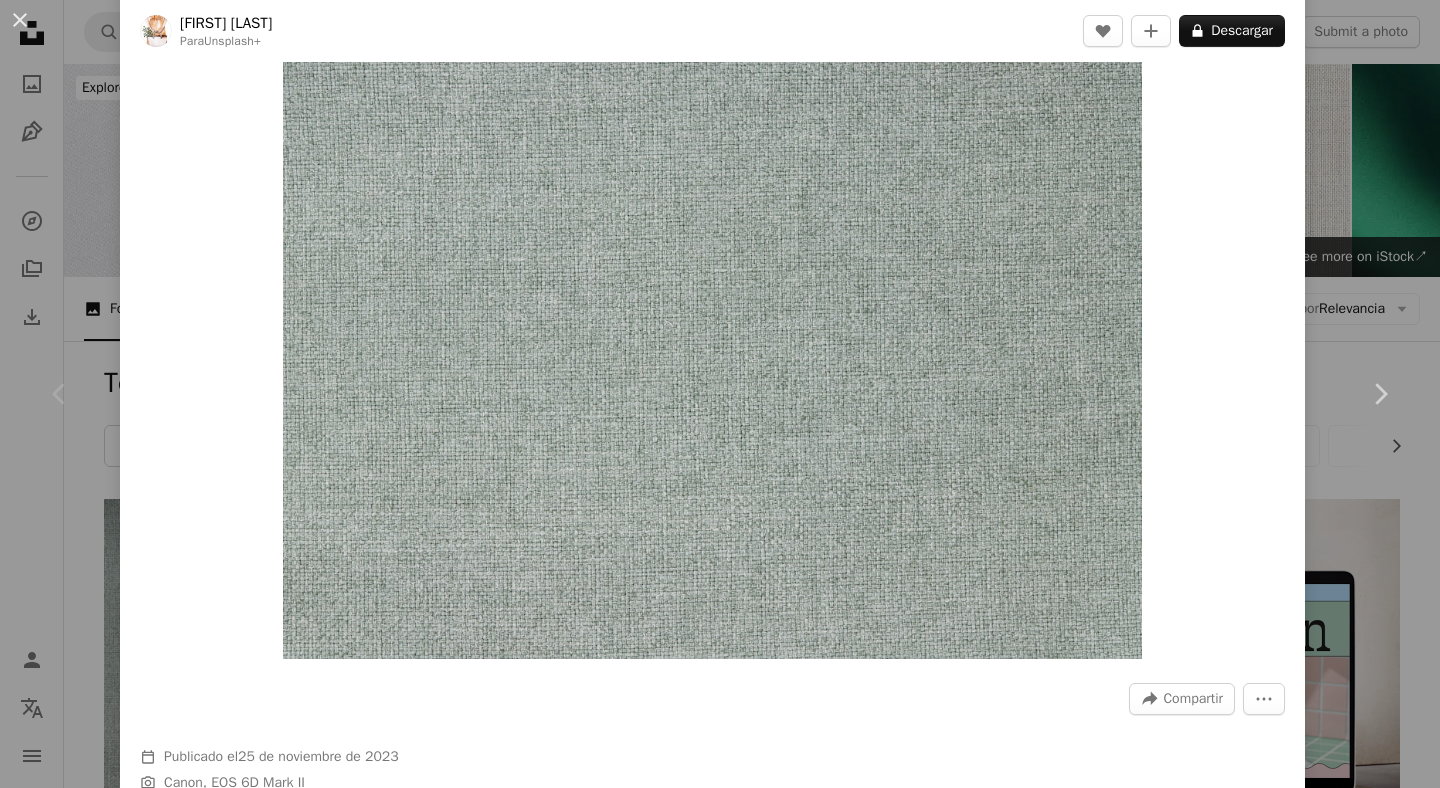scroll, scrollTop: 48, scrollLeft: 0, axis: vertical 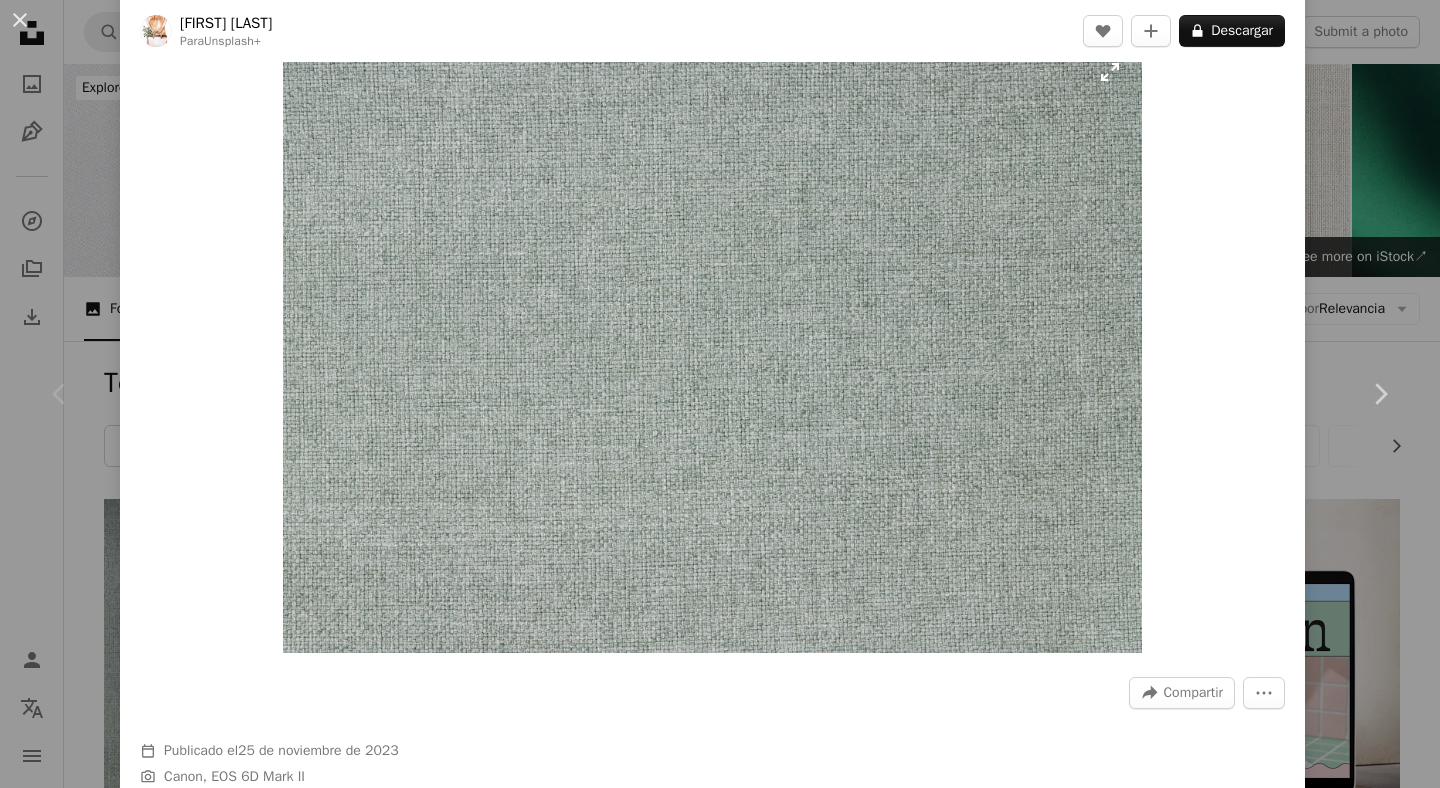 type 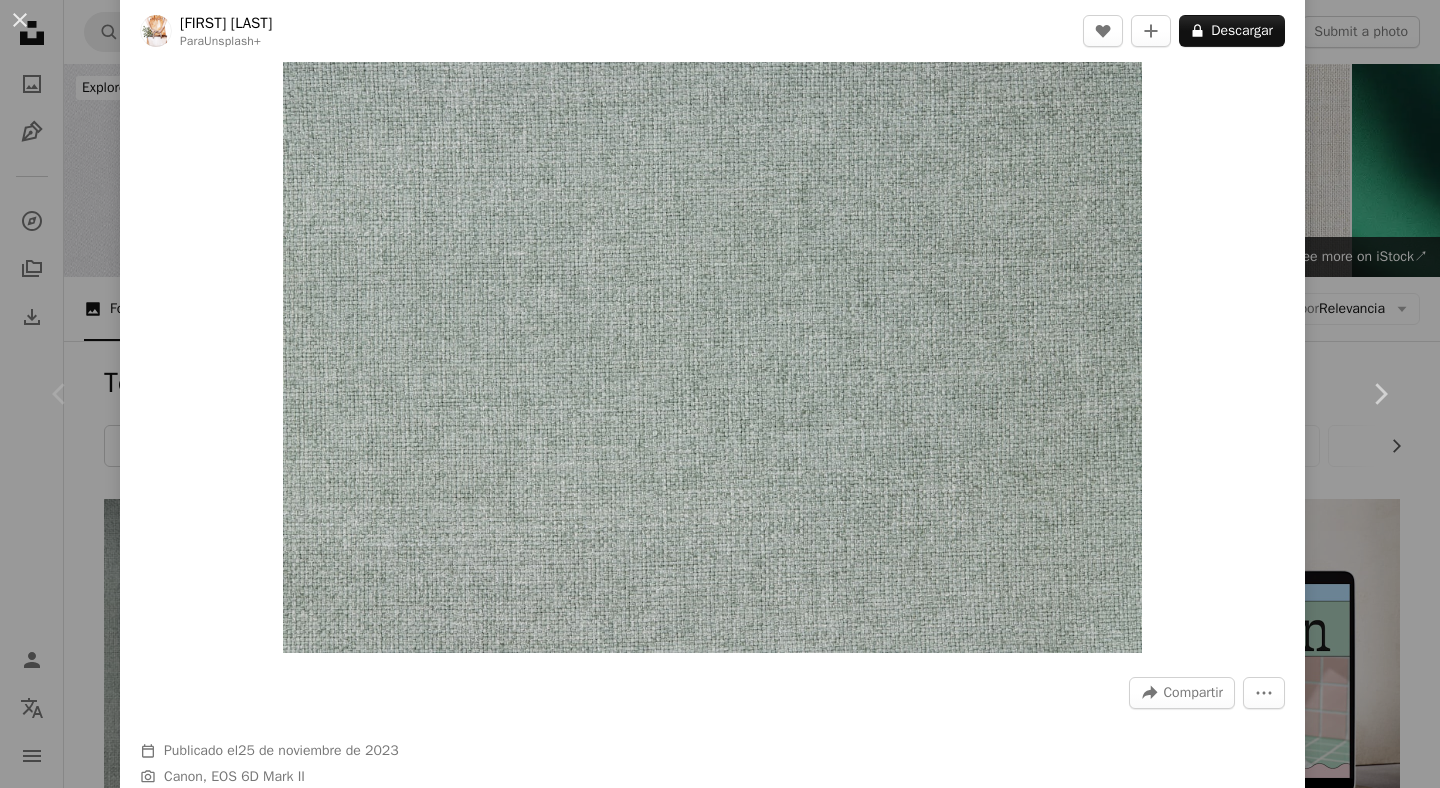 click on "An X shape Chevron left Chevron right [FIRST] [LAST] For  Unsplash+ A heart A plus sign A lock Download Zoom in A forward-right arrow Share More Actions Calendar outlined Published on  November 25, 2023 Camera Canon, EOS 6D Mark II Safety With the  Unsplash+ License wallpaper texture background Green background wedding background fabric texture textured background neutral texture textured wedding background Muted tones background of the book Wedding invitation From this series Chevron right Plus sign for Unsplash+ Plus sign for Unsplash+ Plus sign for Unsplash+ Plus sign for Unsplash+ Plus sign for Unsplash+ Plus sign for Unsplash+ Plus sign for Unsplash+ Plus sign for Unsplash+ Plus sign for Unsplash+ Plus sign for Unsplash+ Related Images Plus sign for Unsplash+ A heart A plus sign [FIRST] [LAST] For  Unsplash+ A lock Download Plus sign for Unsplash+ A heart A plus sign [FIRST] [LAST] For  Unsplash+ A lock Download Plus sign for Unsplash+ A heart A plus sign [FIRST] [LAST] For  Unsplash+ A lock" at bounding box center (720, 394) 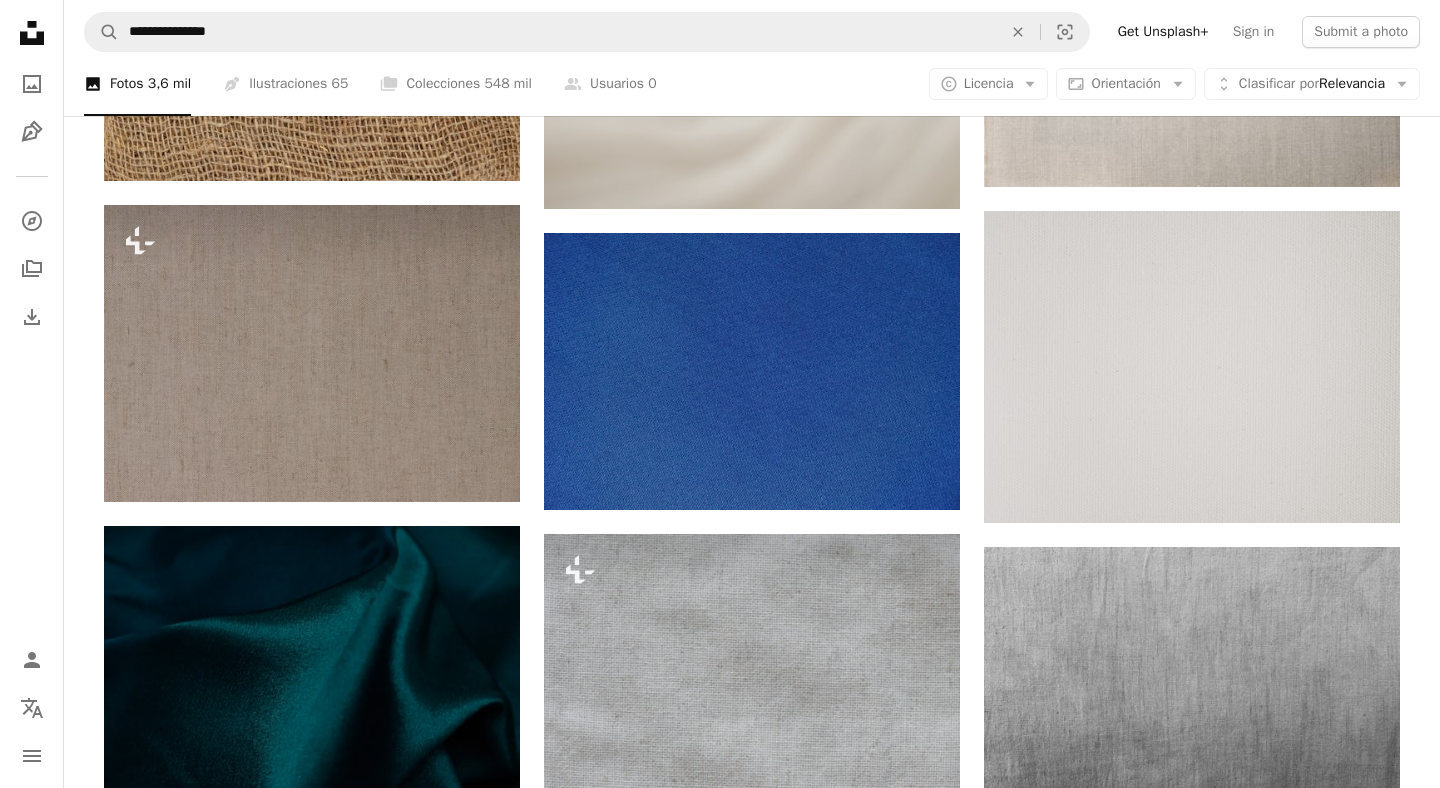 scroll, scrollTop: 2578, scrollLeft: 0, axis: vertical 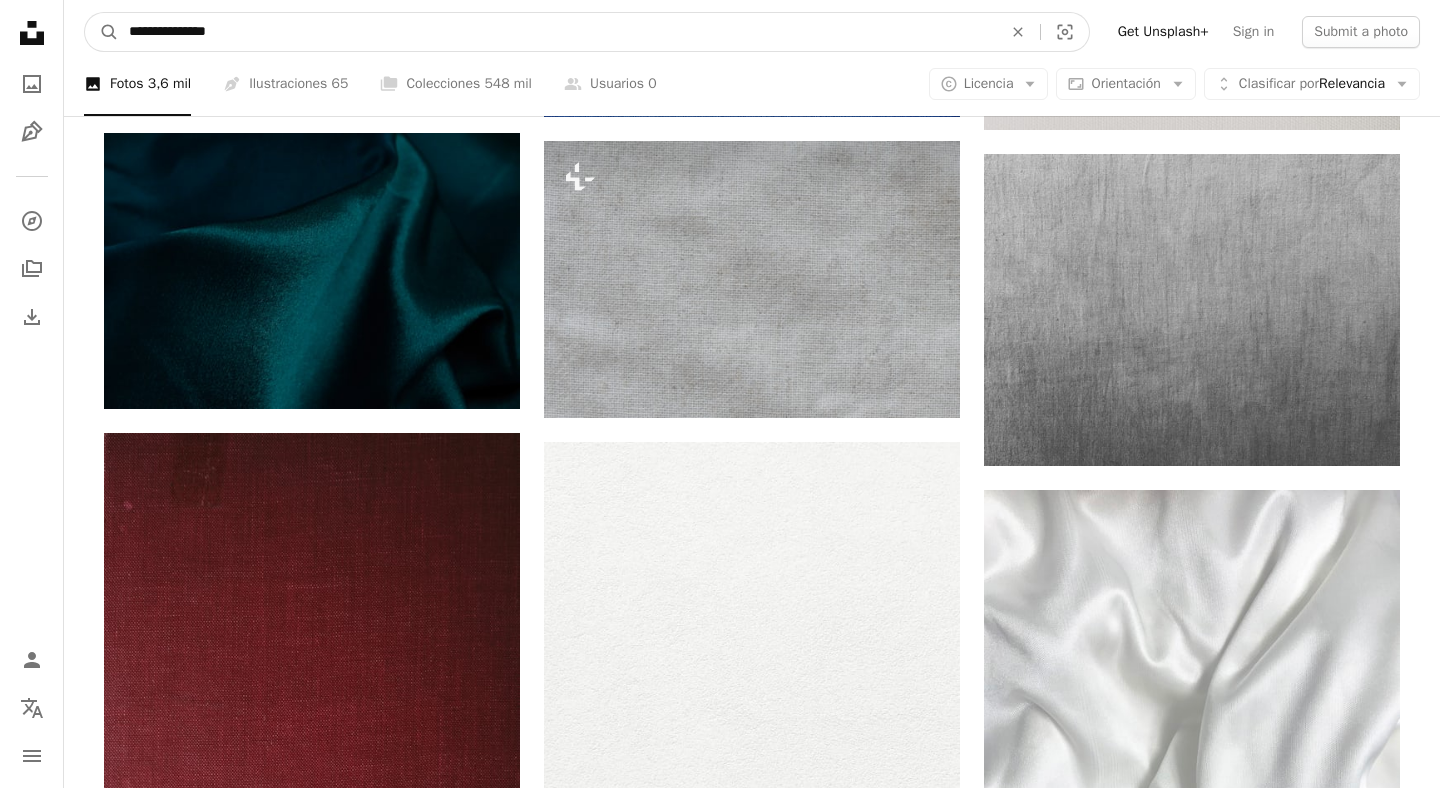 click on "**********" at bounding box center [557, 32] 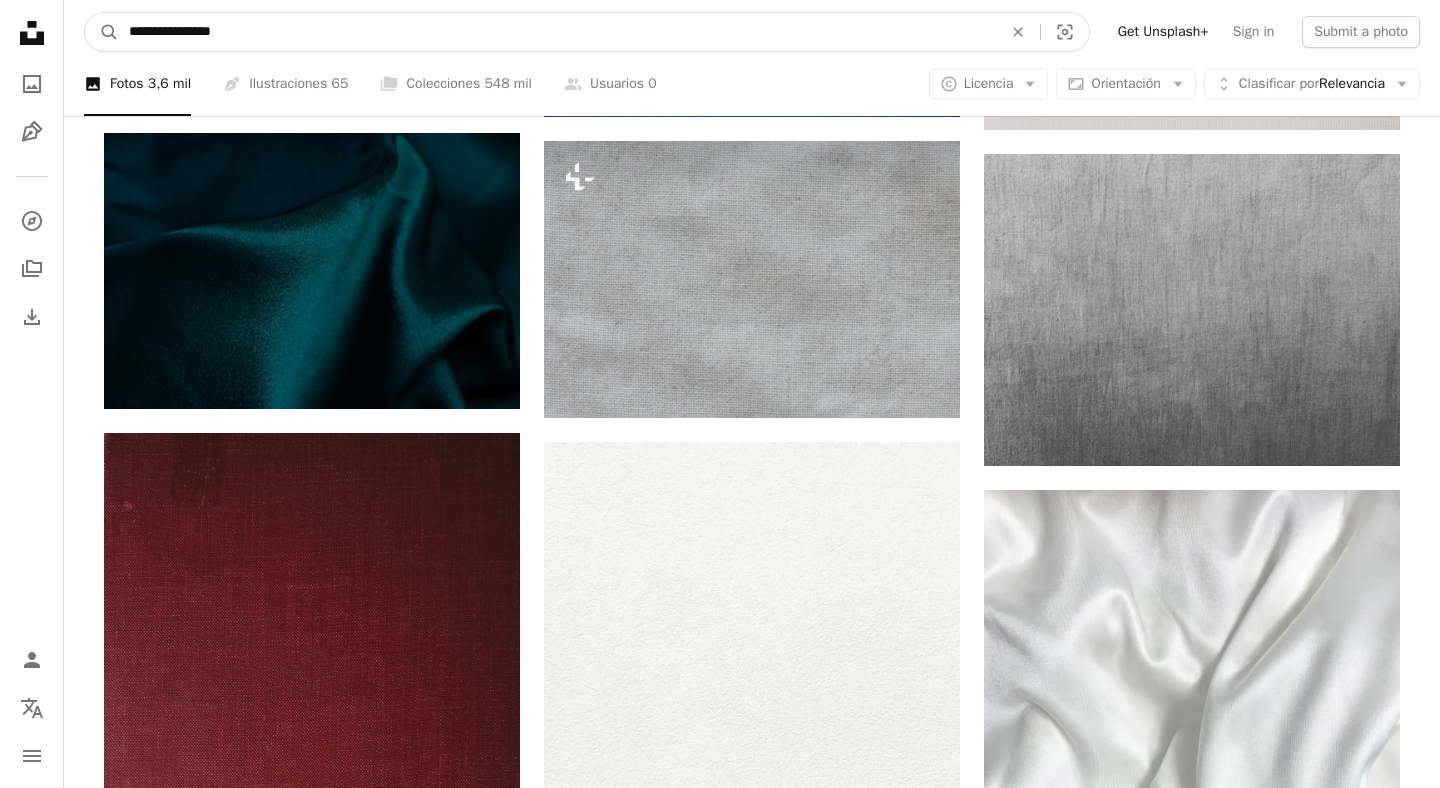 click on "A magnifying glass" at bounding box center [102, 32] 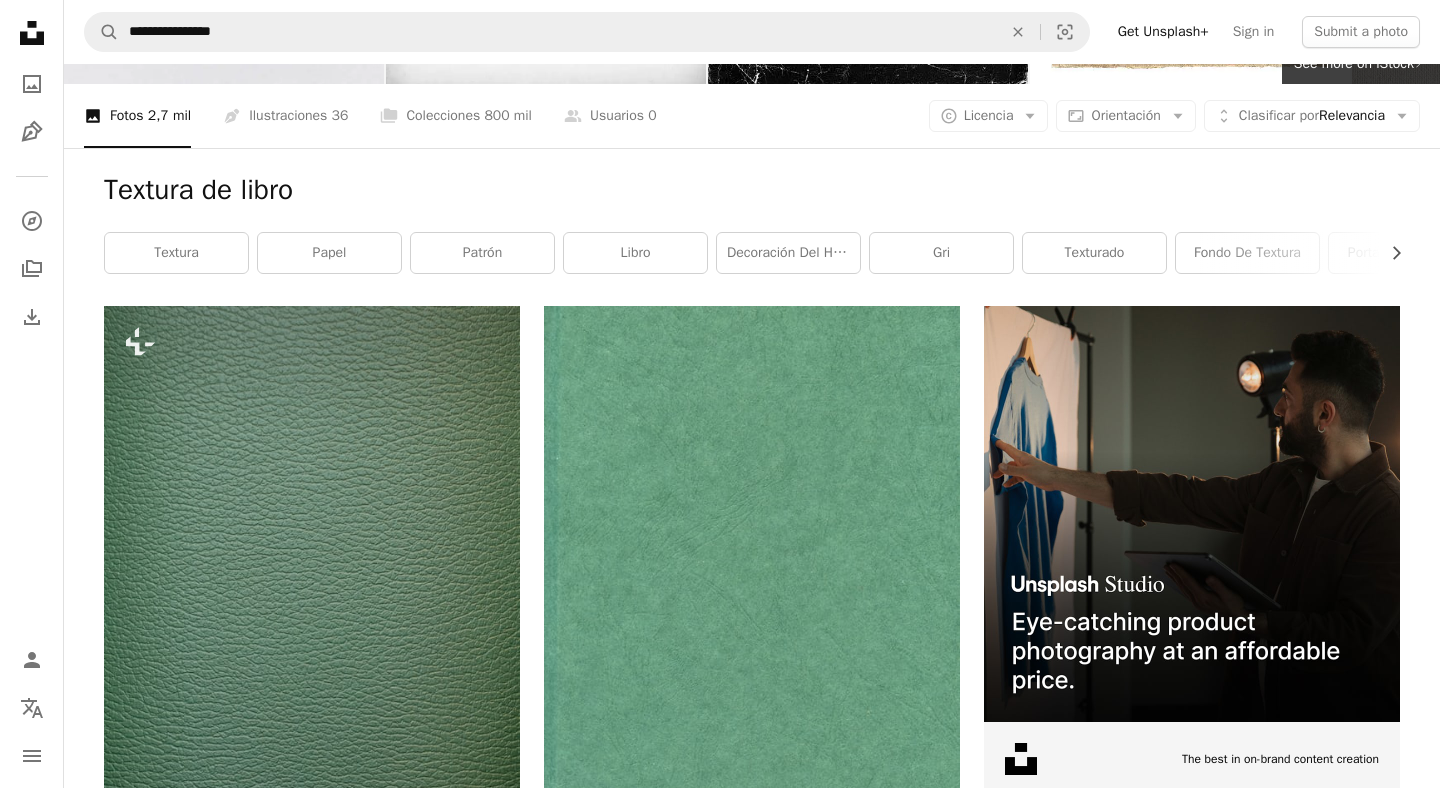 scroll, scrollTop: 189, scrollLeft: 0, axis: vertical 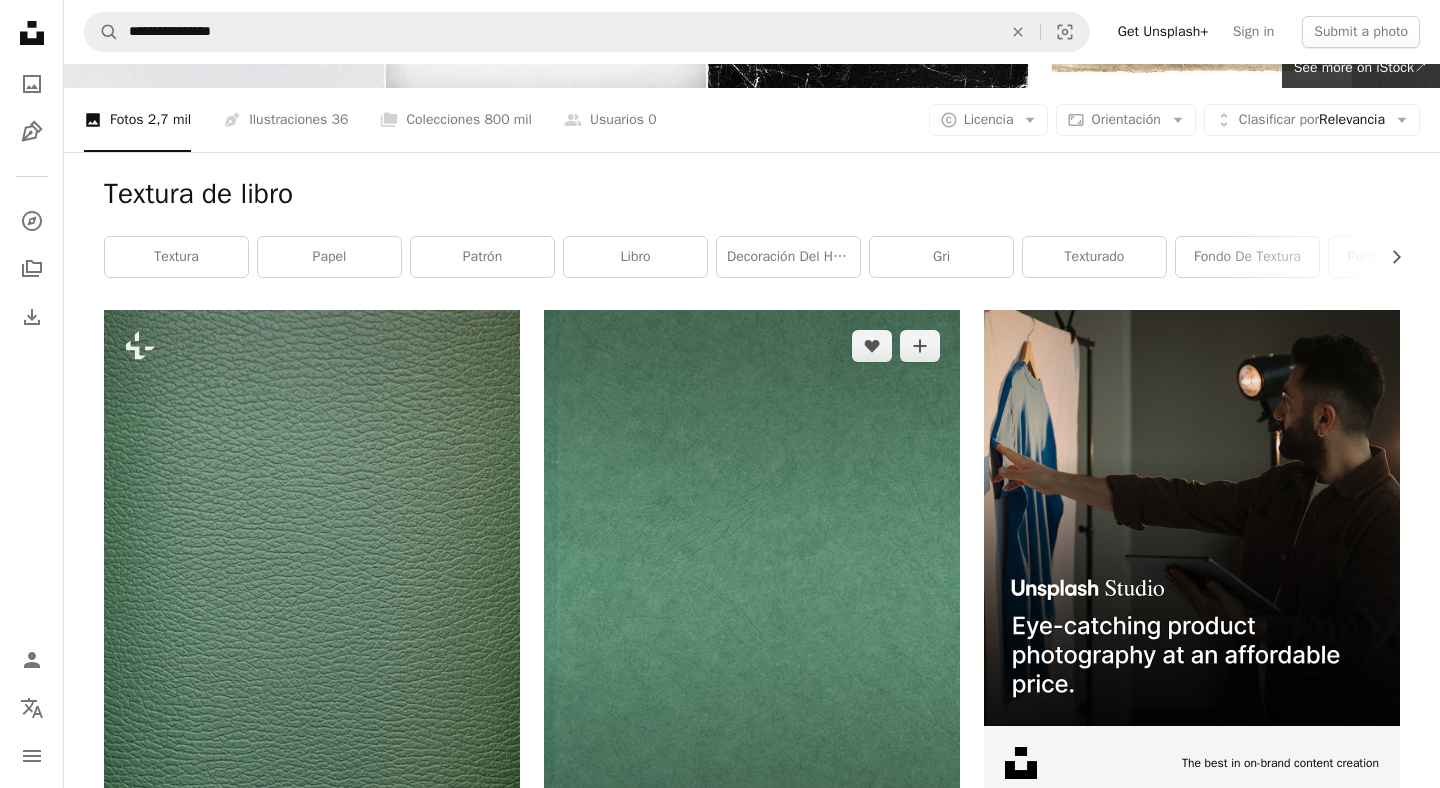 click at bounding box center (752, 583) 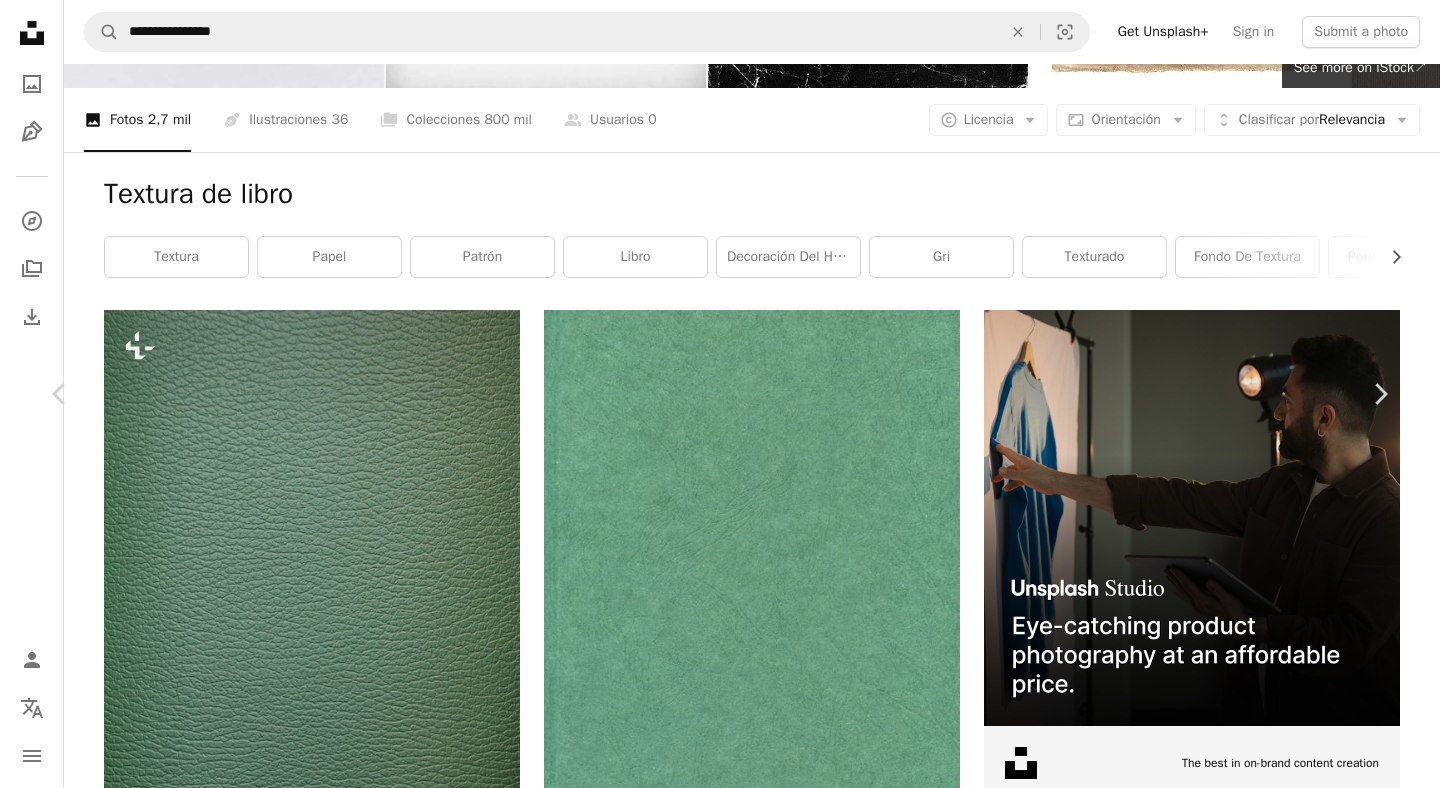 type 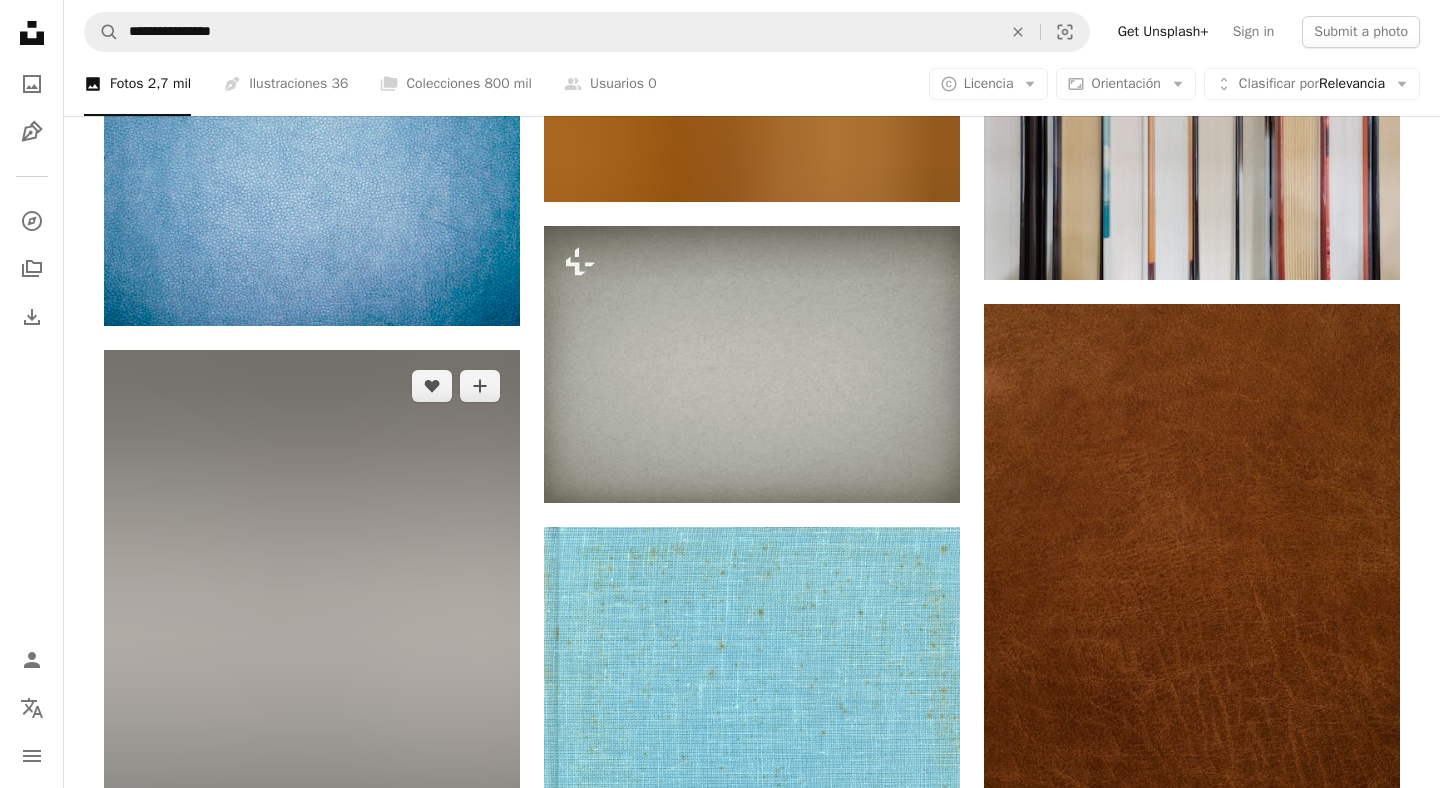 scroll, scrollTop: 3566, scrollLeft: 0, axis: vertical 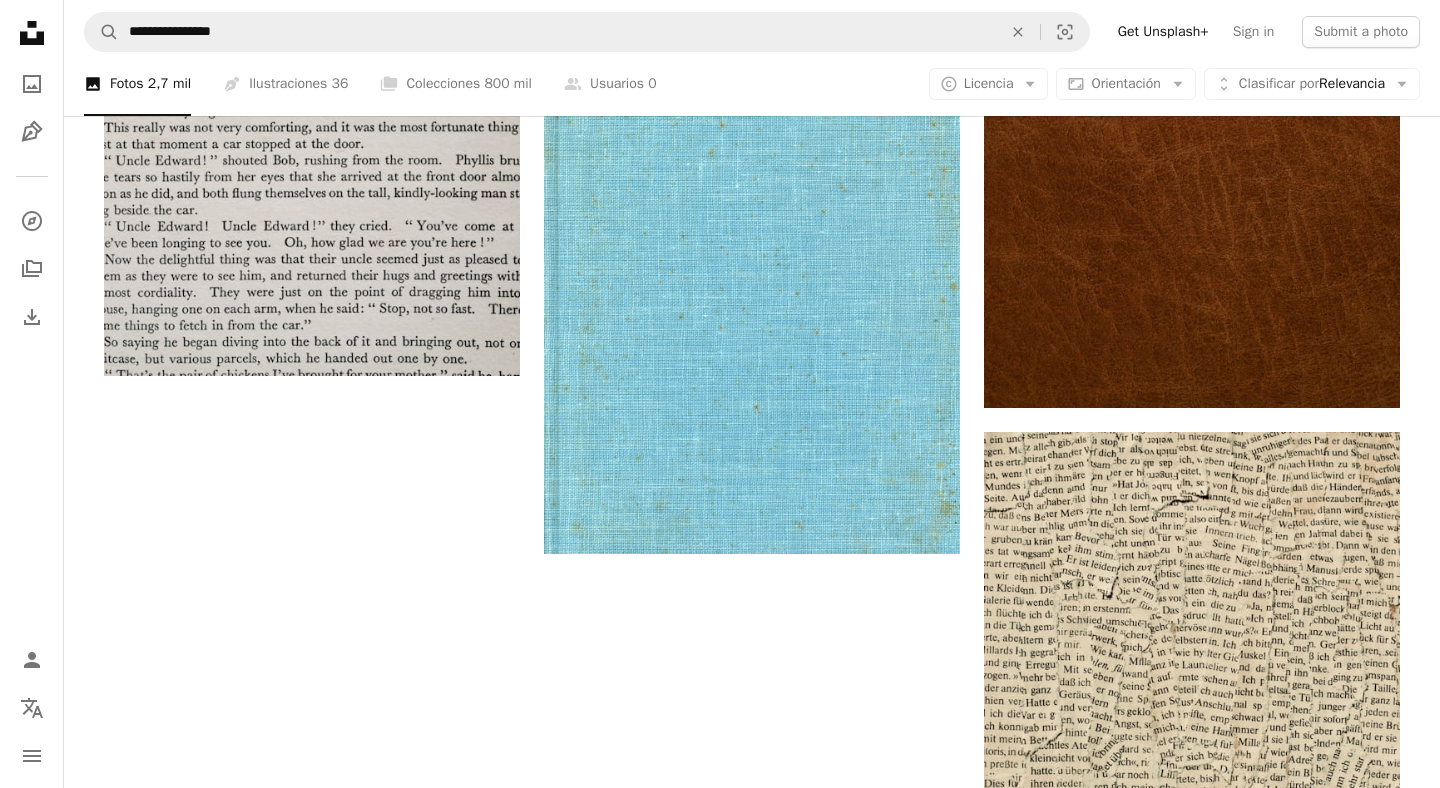 click on "Cargar más" at bounding box center (752, 1136) 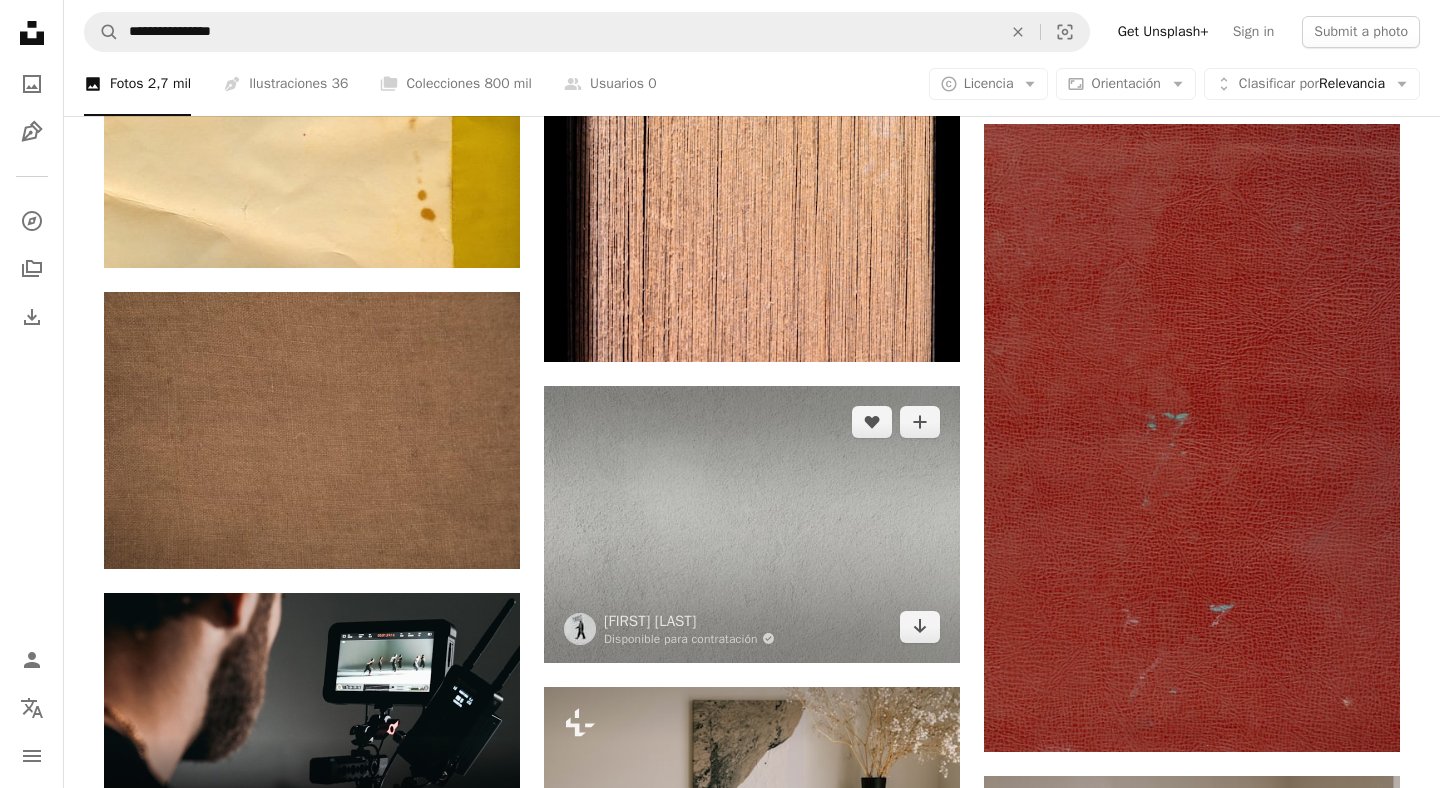 scroll, scrollTop: 4600, scrollLeft: 0, axis: vertical 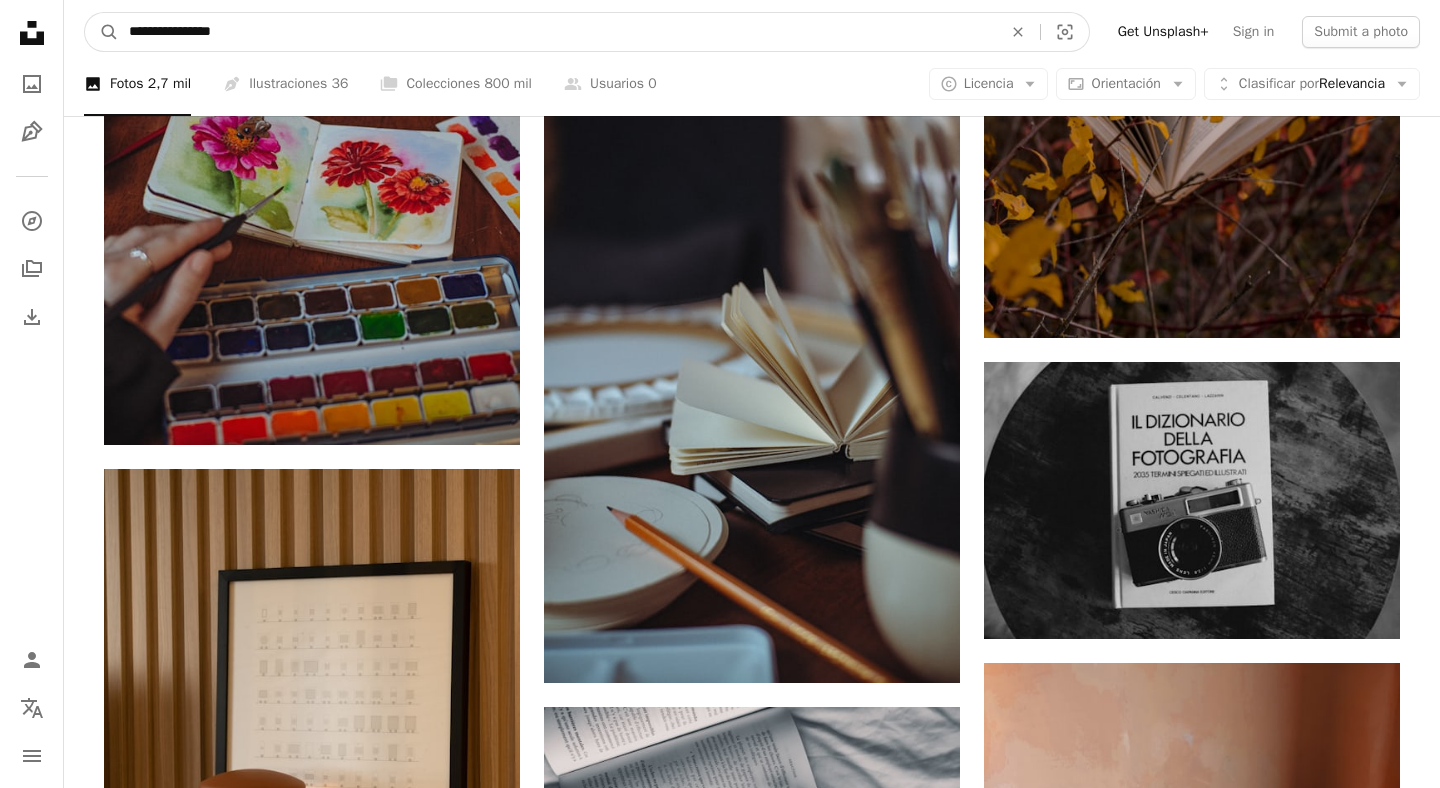 click on "**********" at bounding box center (557, 32) 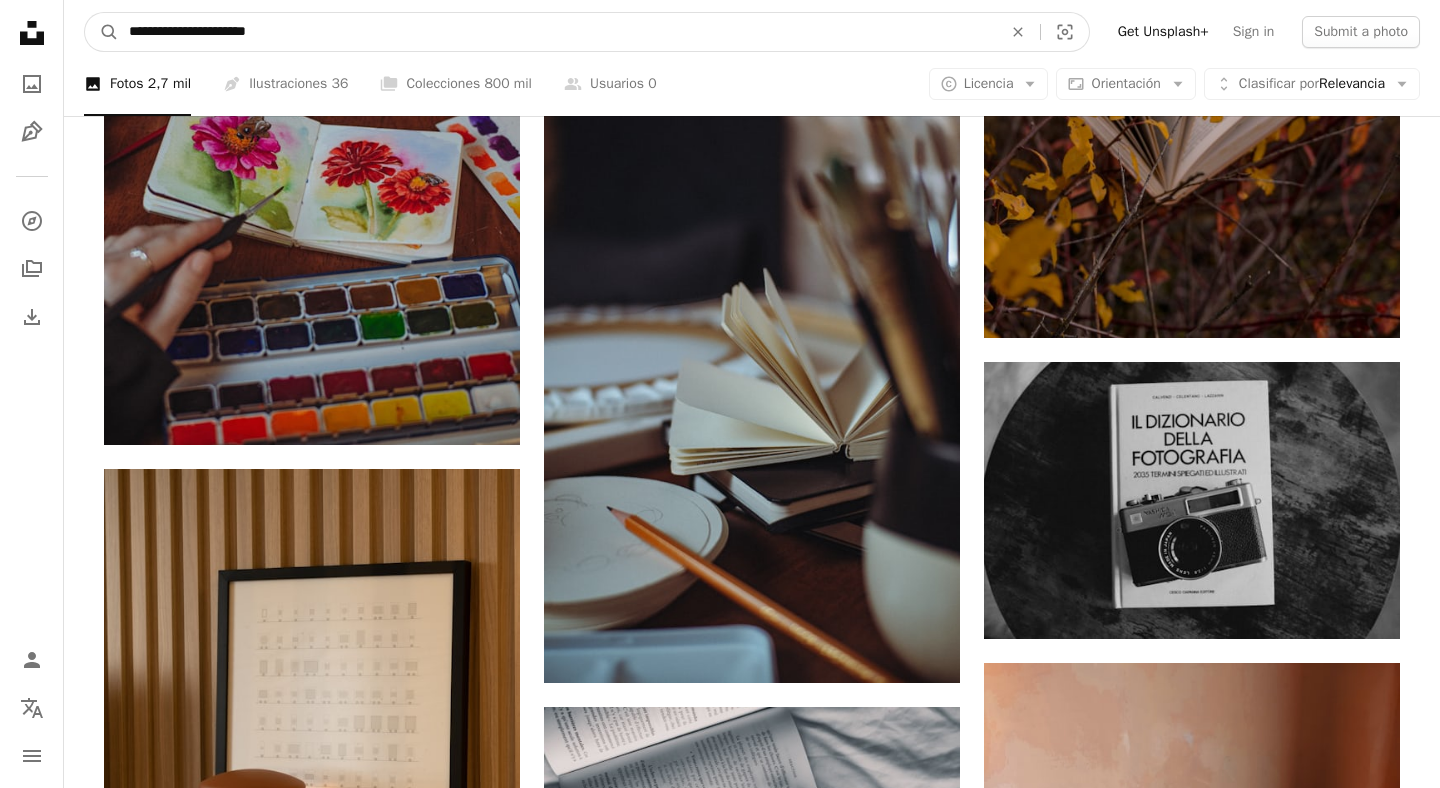 type on "**********" 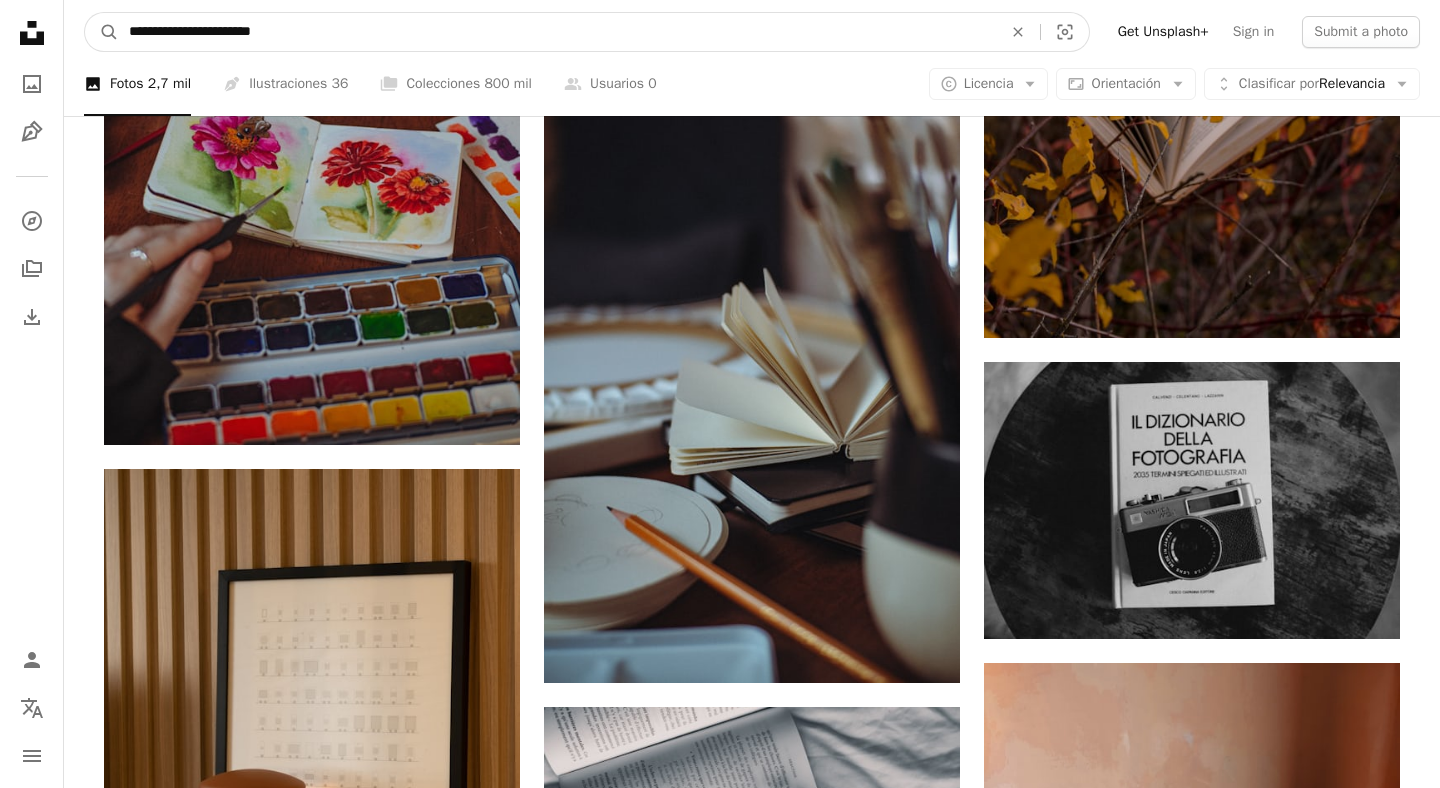click on "A magnifying glass" at bounding box center (102, 32) 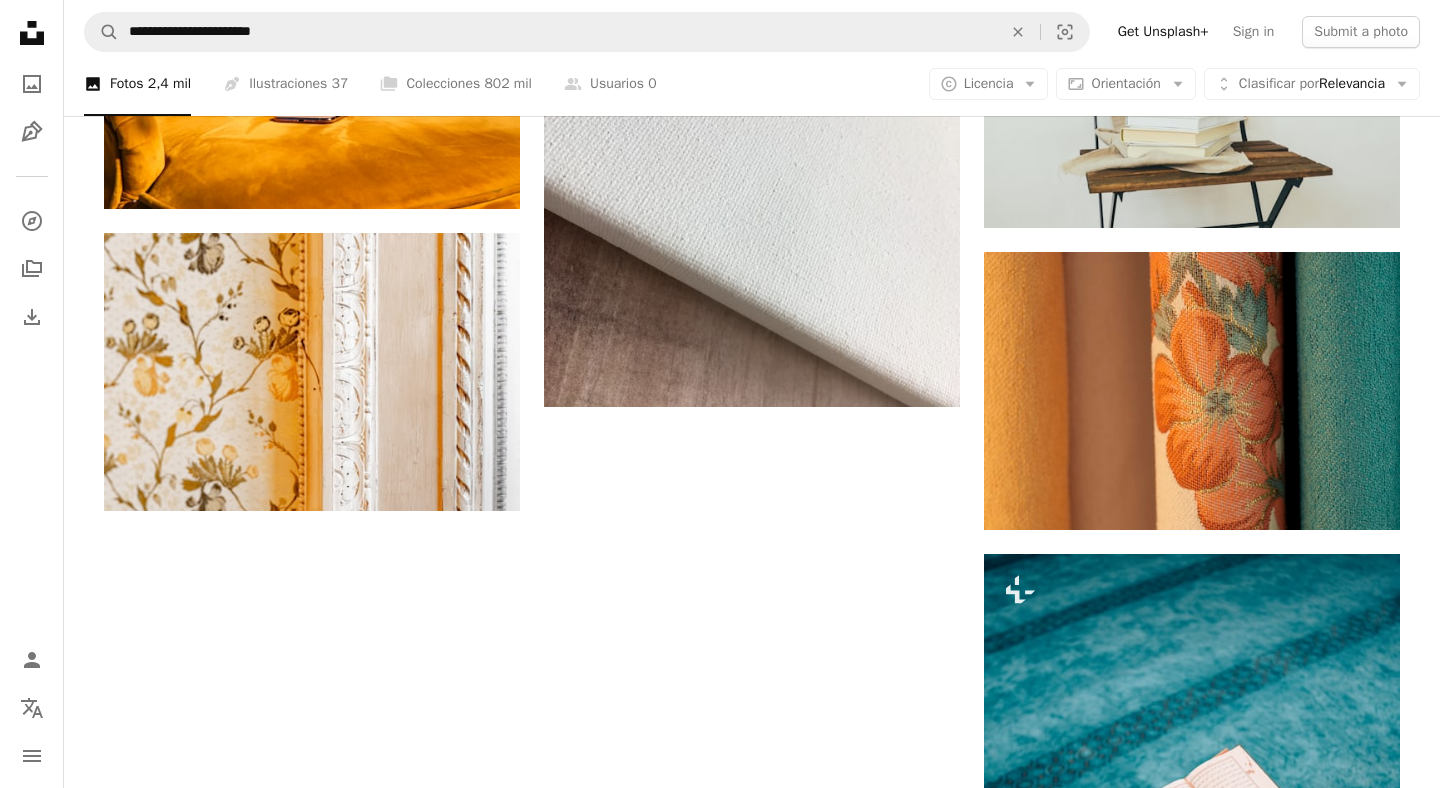 scroll, scrollTop: 3146, scrollLeft: 0, axis: vertical 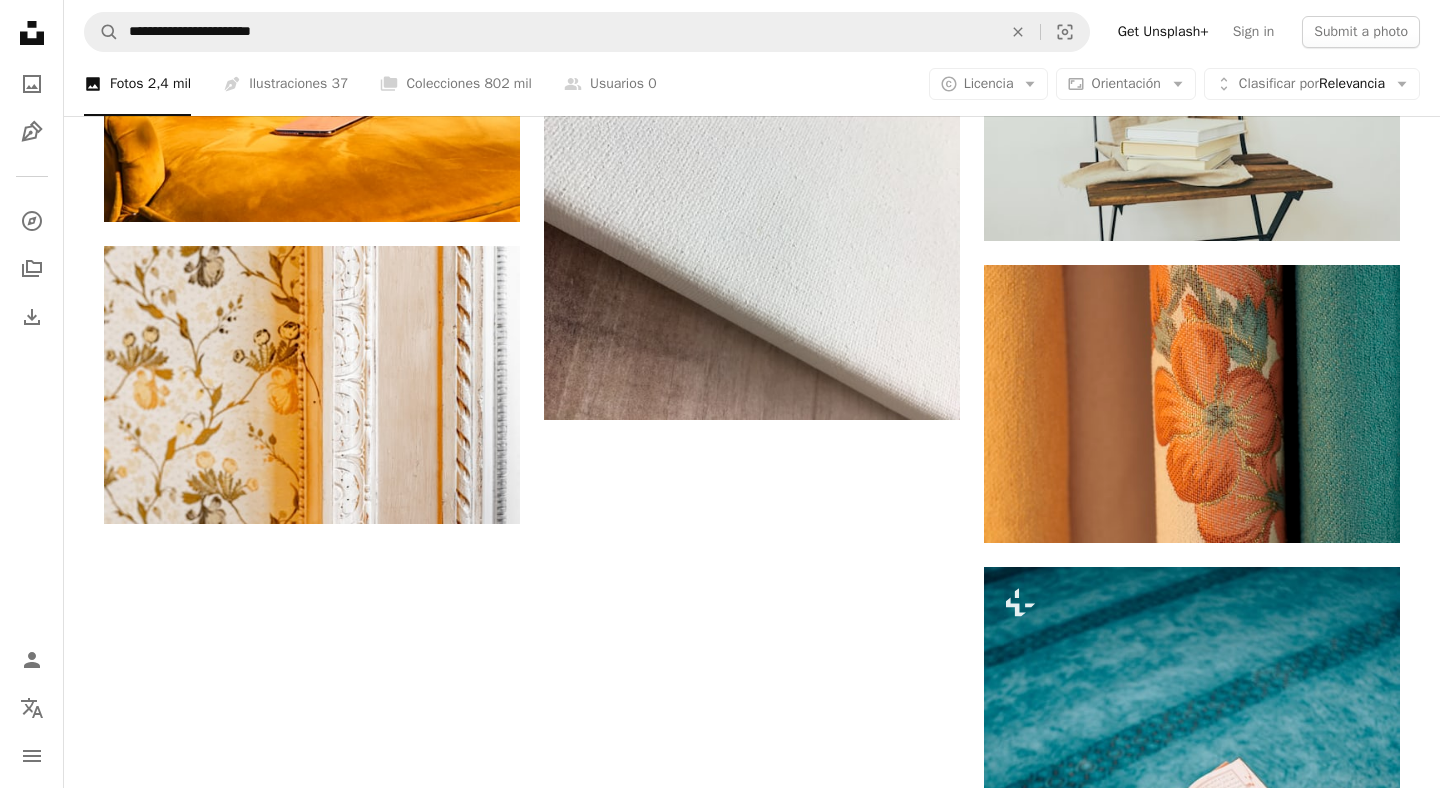 click on "Cargar más" at bounding box center [752, 1271] 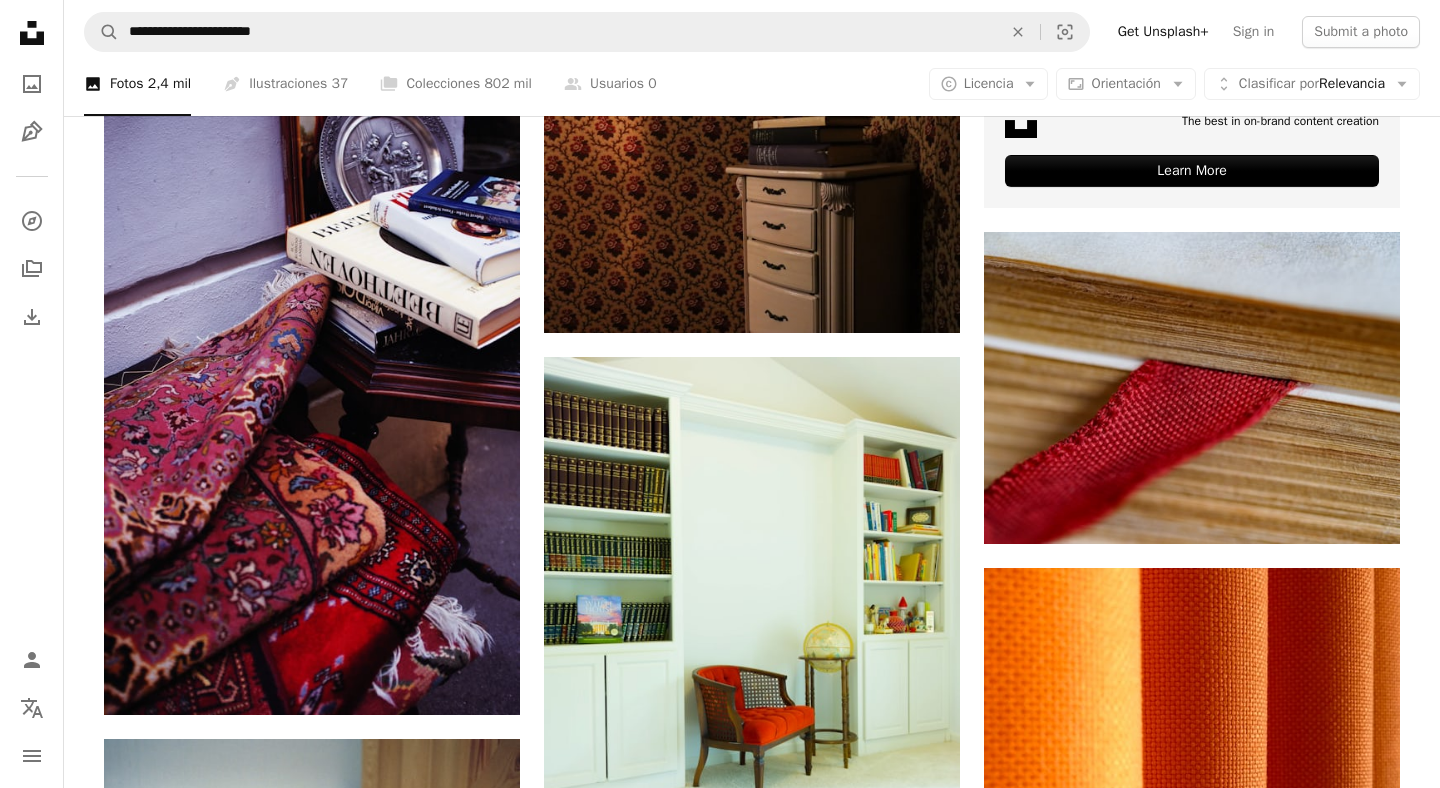scroll, scrollTop: 8246, scrollLeft: 0, axis: vertical 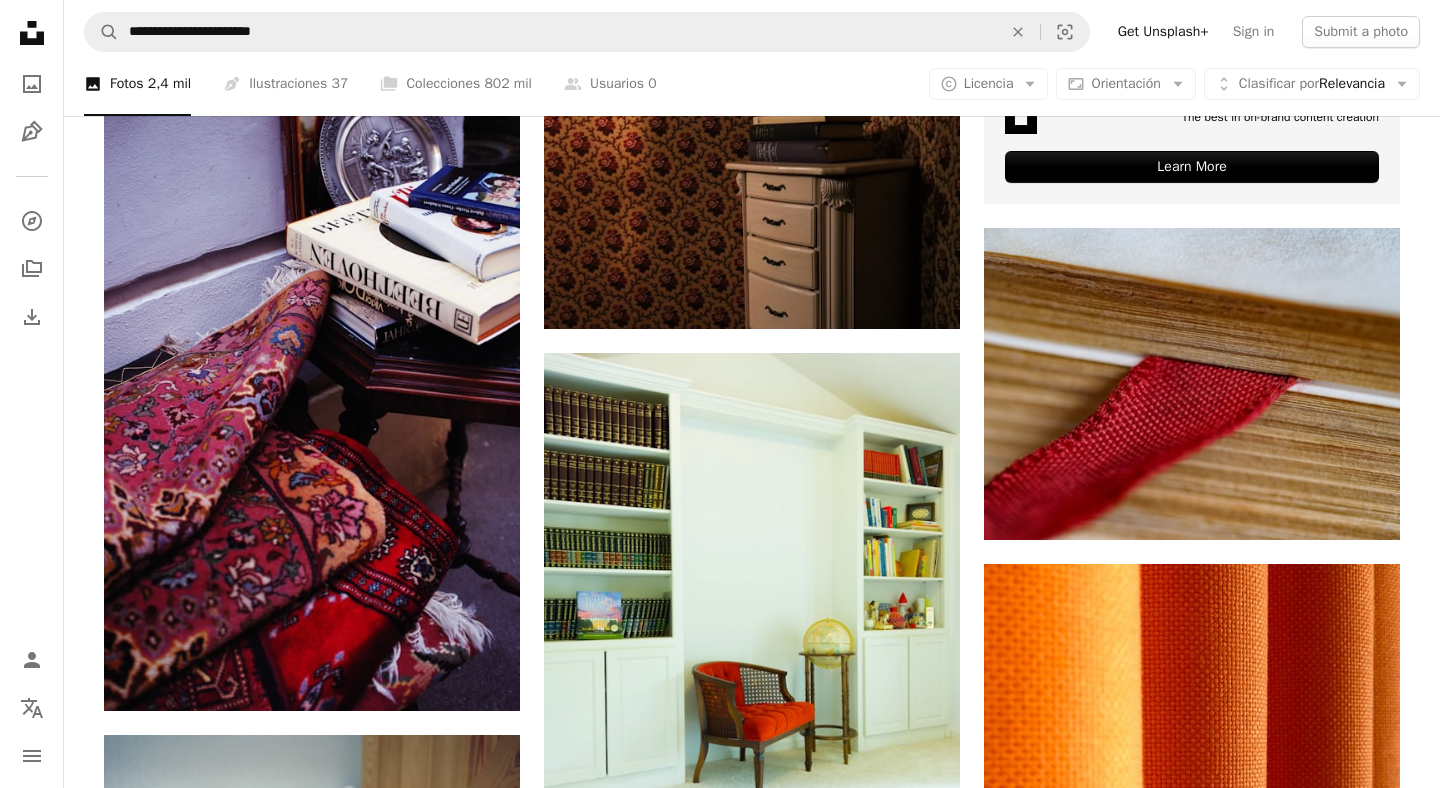 click at bounding box center (1192, 1756) 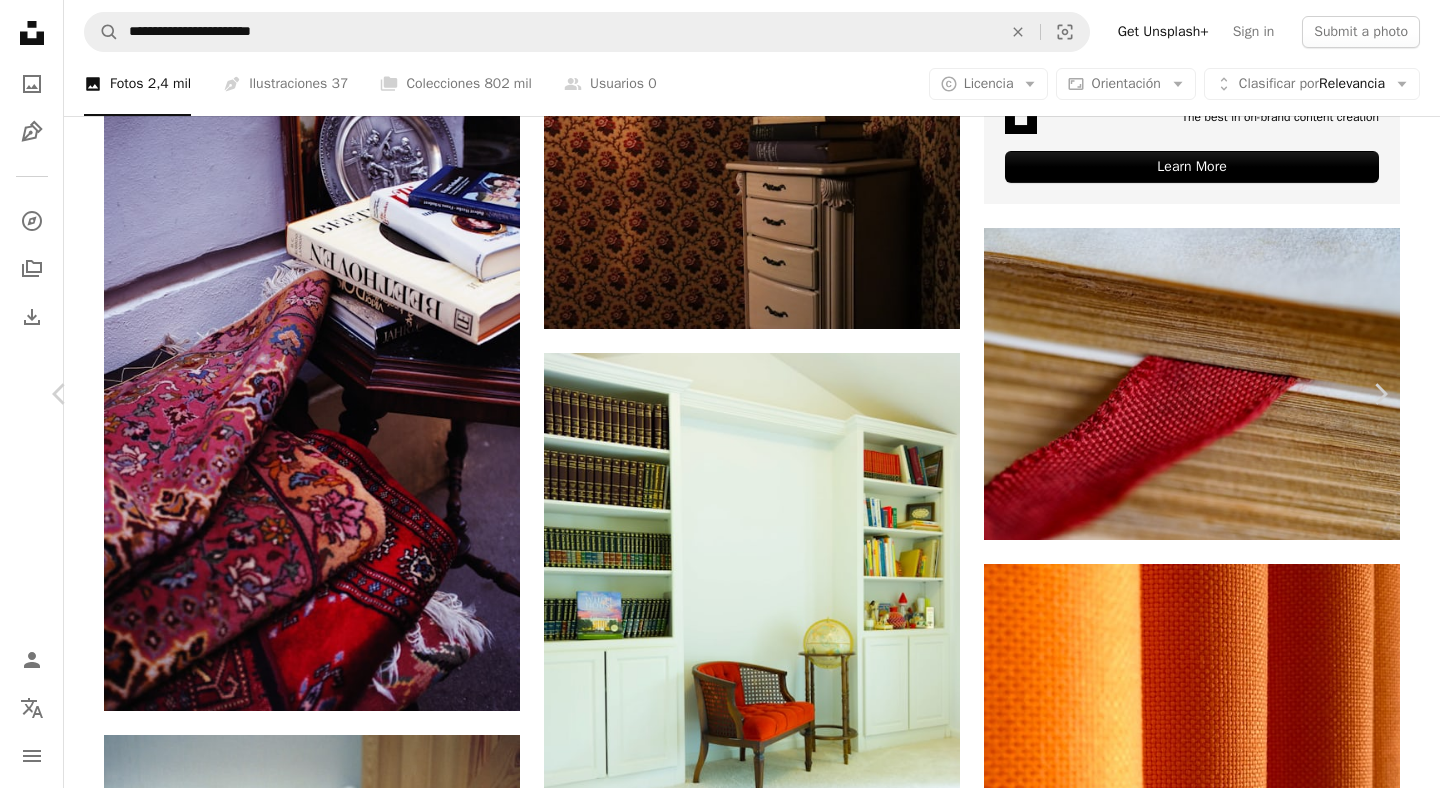 scroll, scrollTop: 1086, scrollLeft: 0, axis: vertical 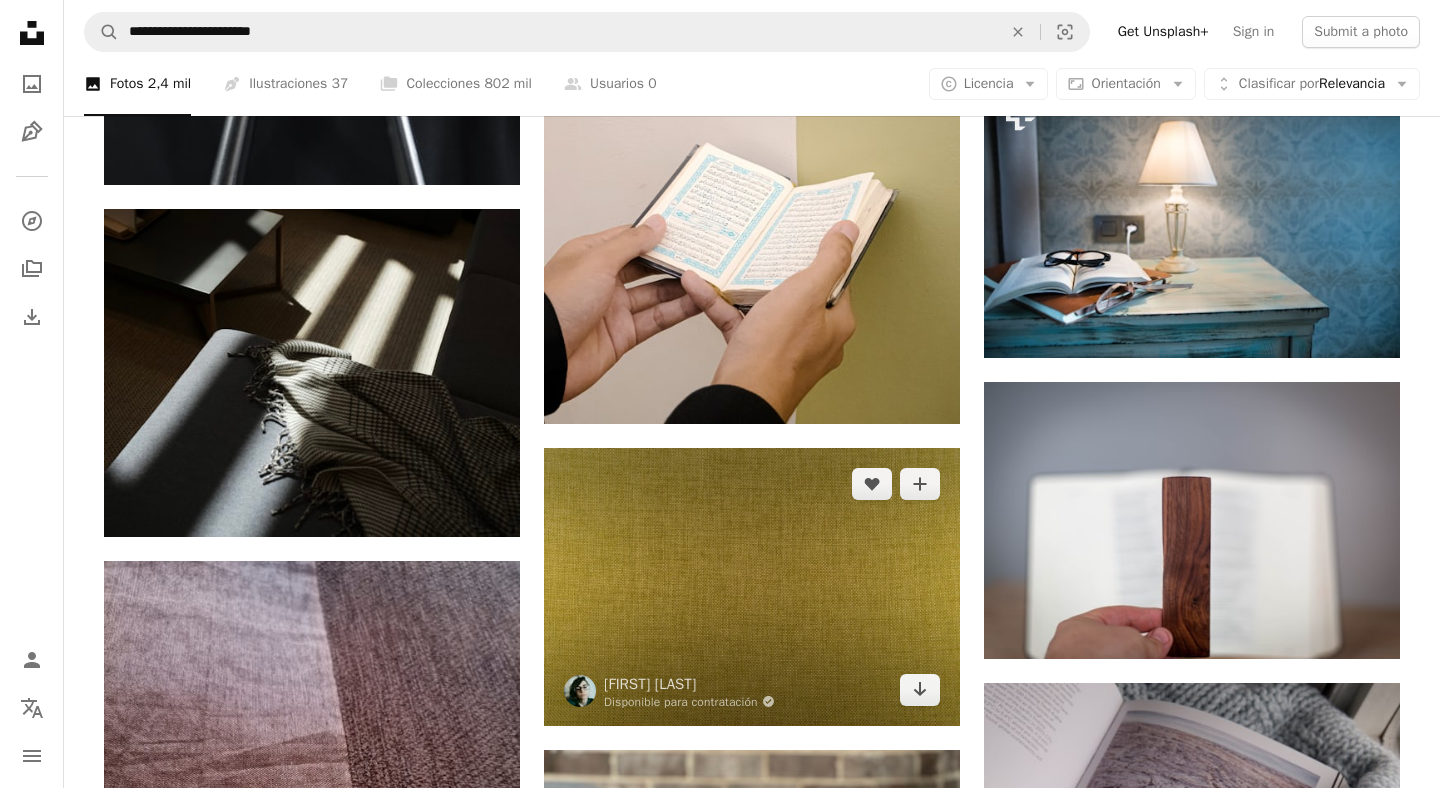 click at bounding box center [752, 586] 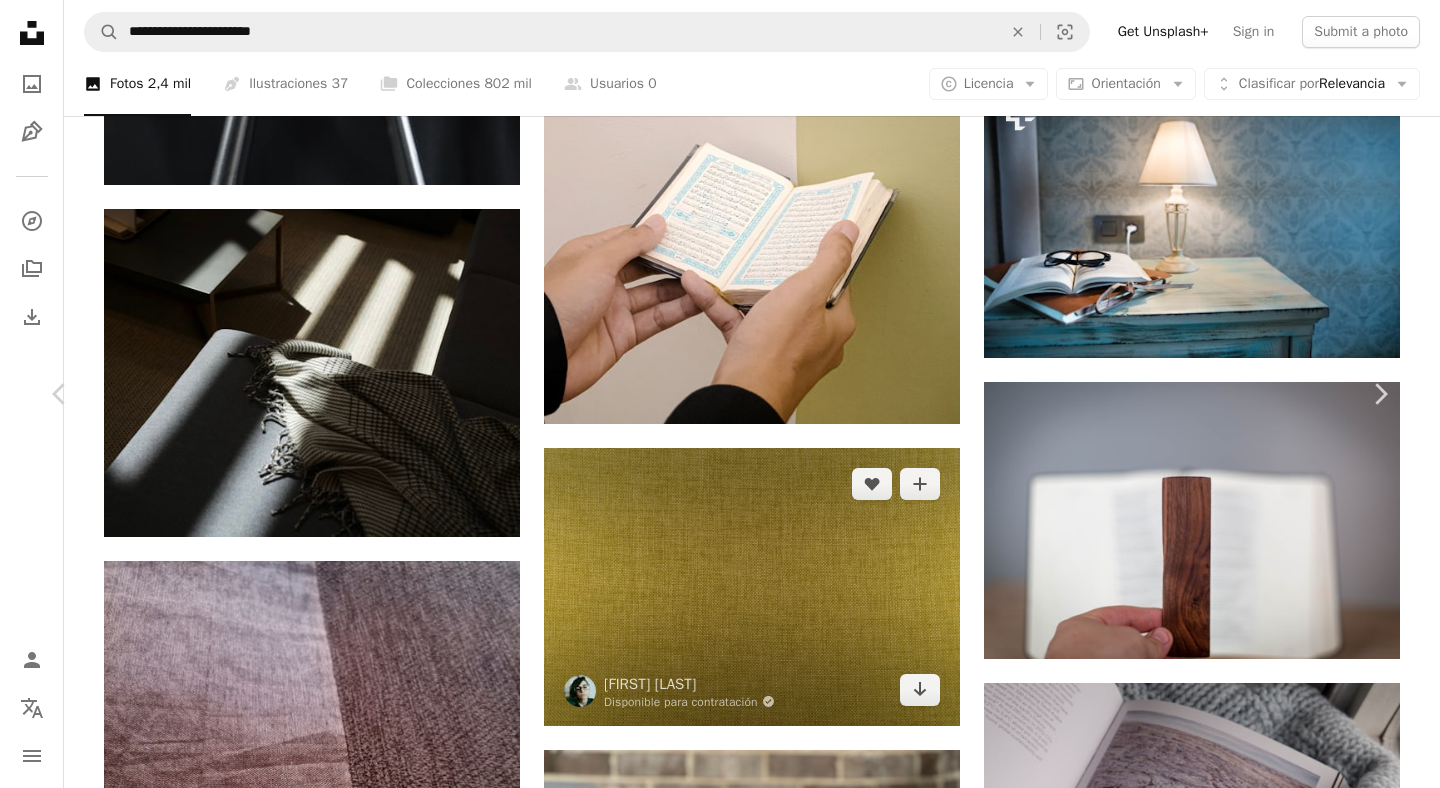 click at bounding box center [713, 7671] 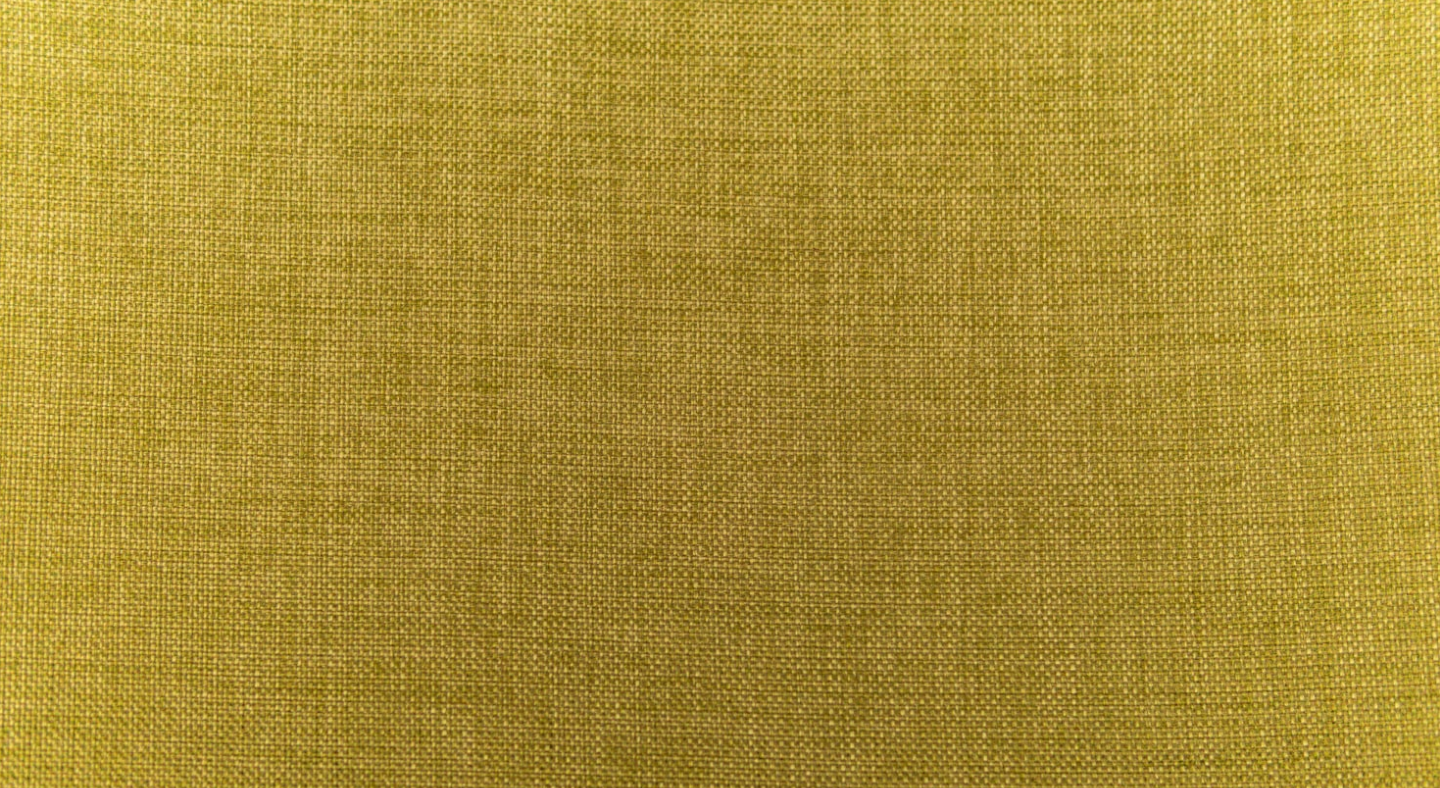 scroll, scrollTop: 172, scrollLeft: 0, axis: vertical 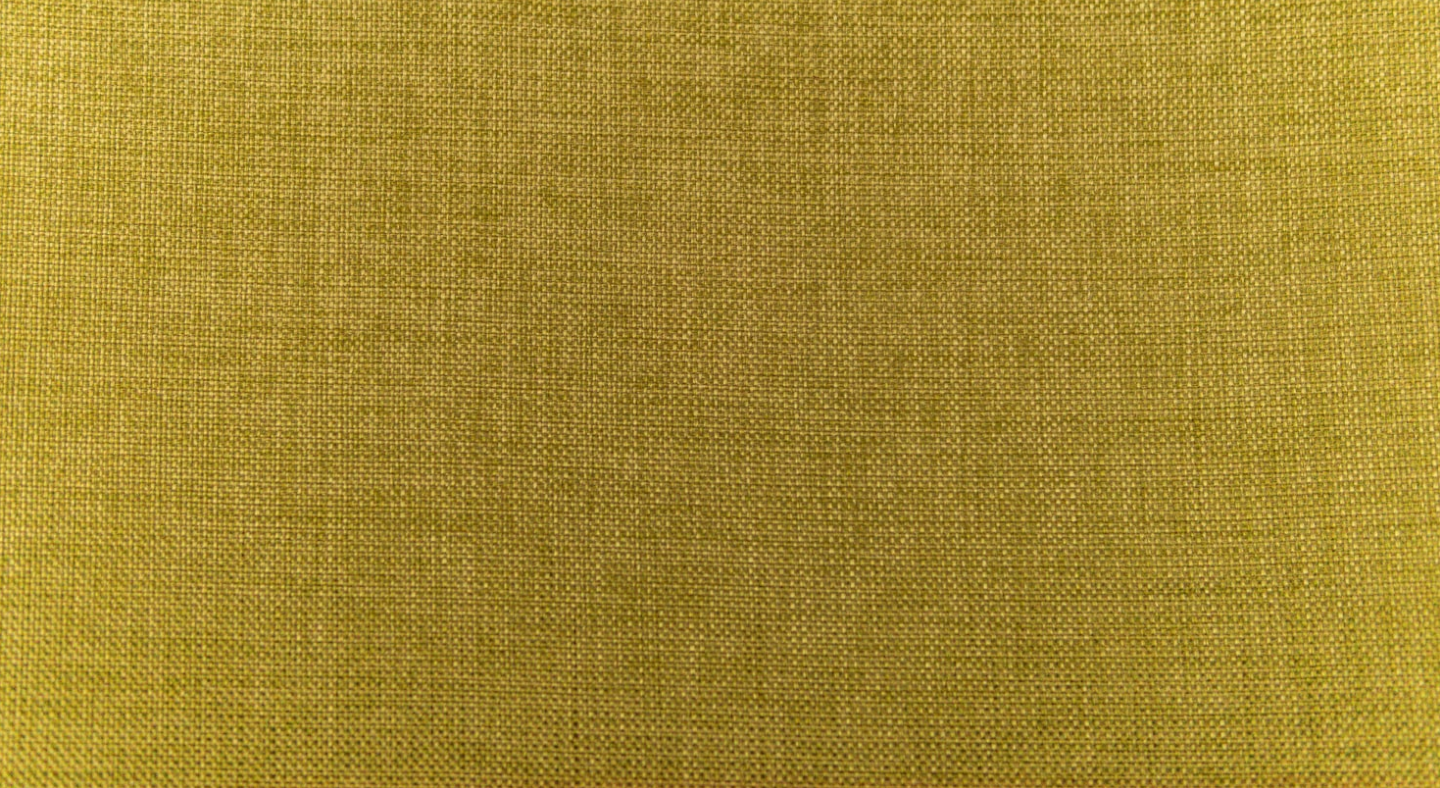 type 